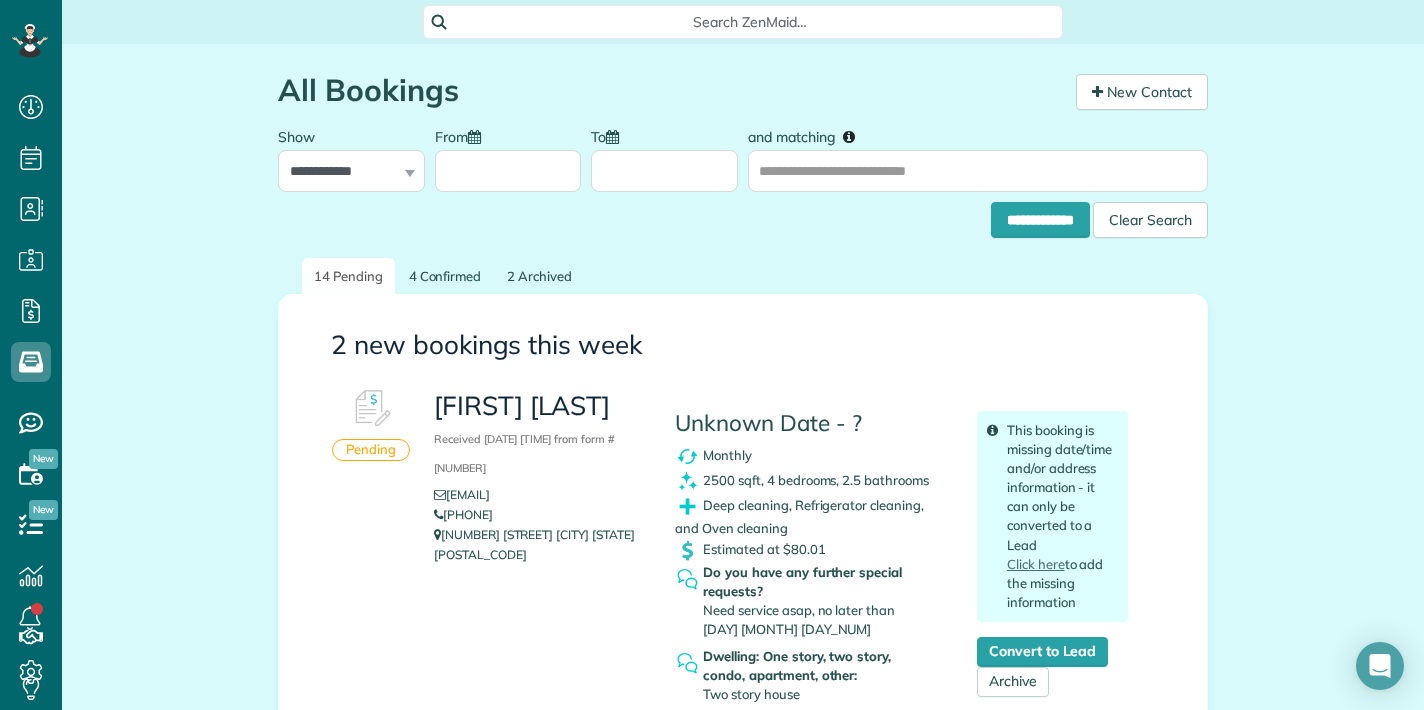 scroll, scrollTop: 0, scrollLeft: 0, axis: both 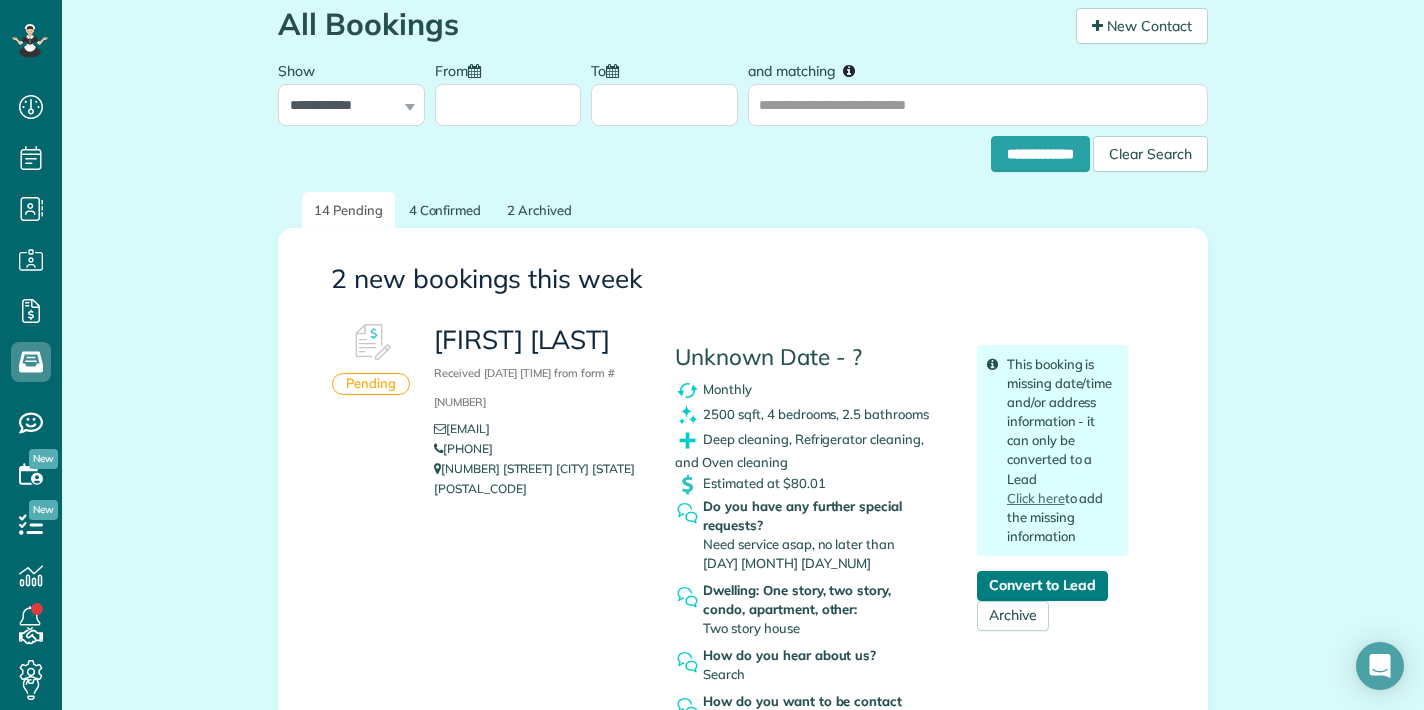 click on "Convert to Lead" at bounding box center [1042, 586] 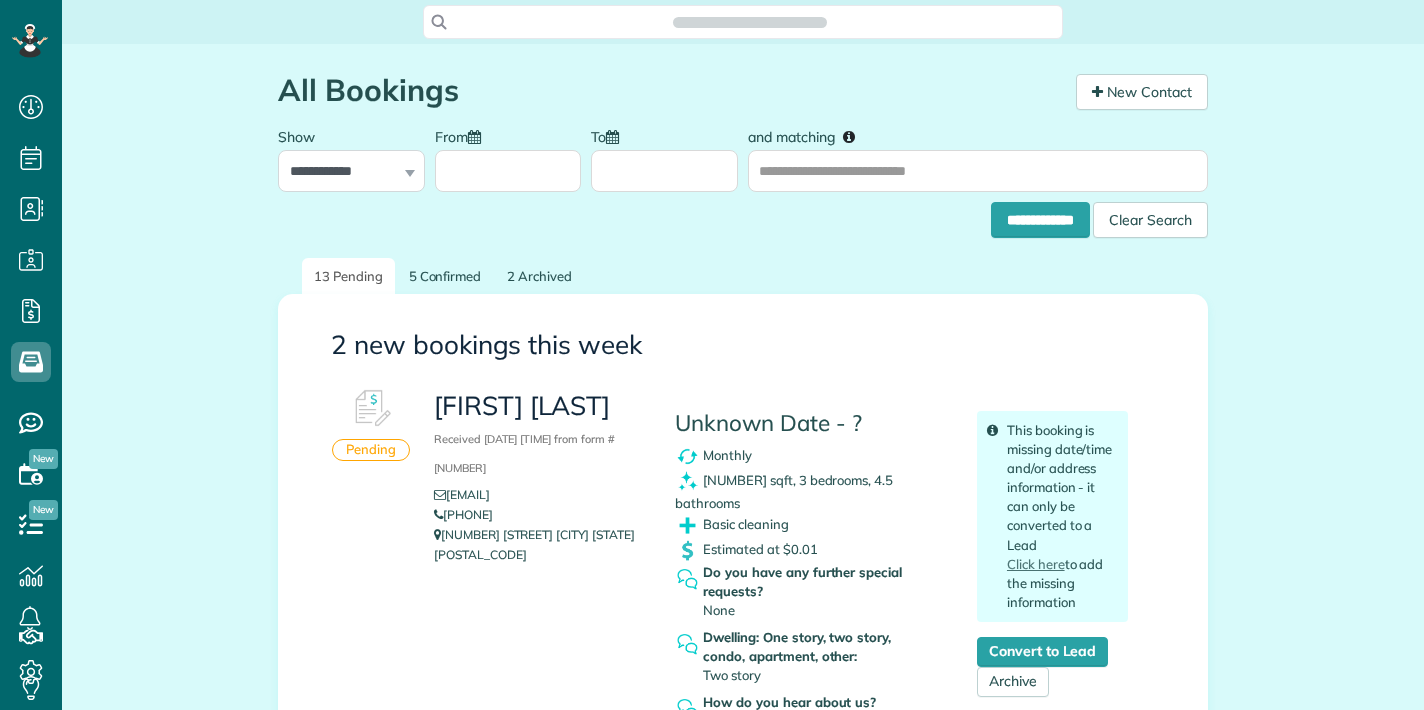 scroll, scrollTop: 0, scrollLeft: 0, axis: both 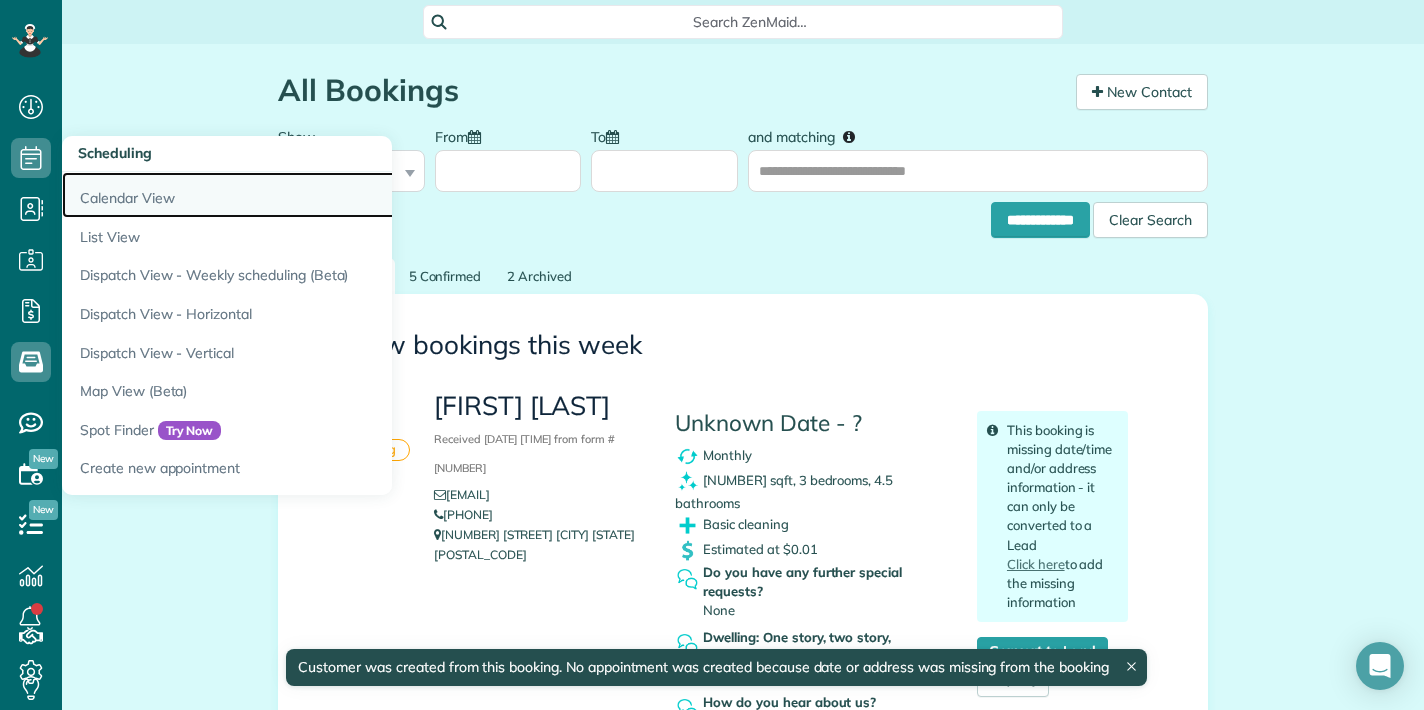 click on "Calendar View" at bounding box center (312, 195) 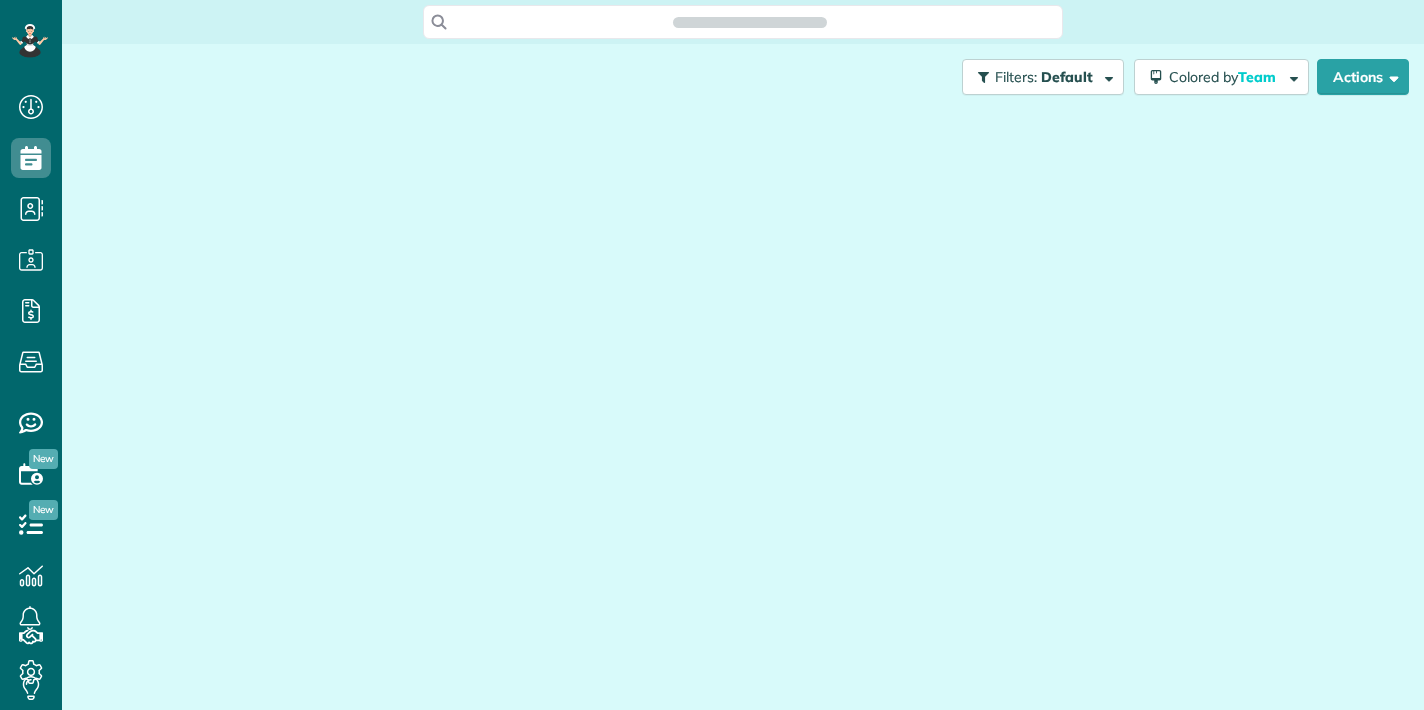scroll, scrollTop: 0, scrollLeft: 0, axis: both 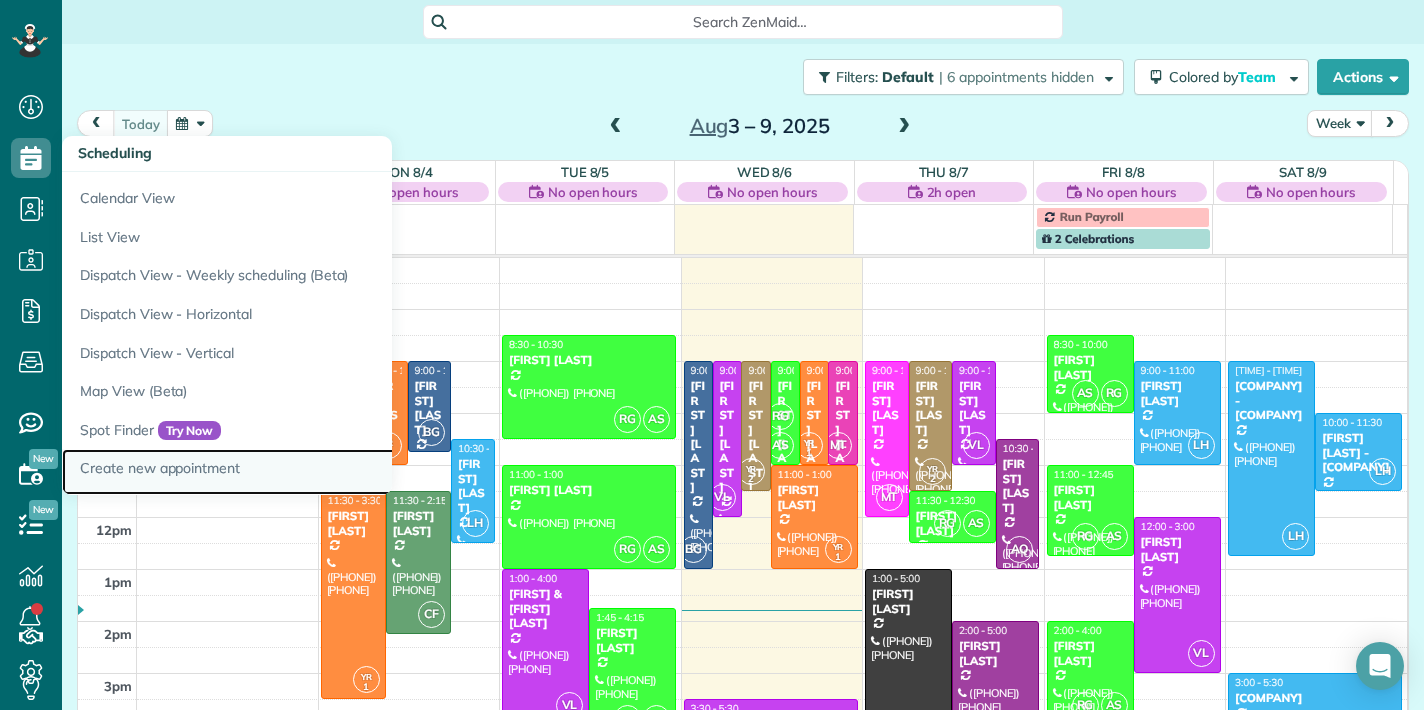 click on "Create new appointment" at bounding box center [312, 472] 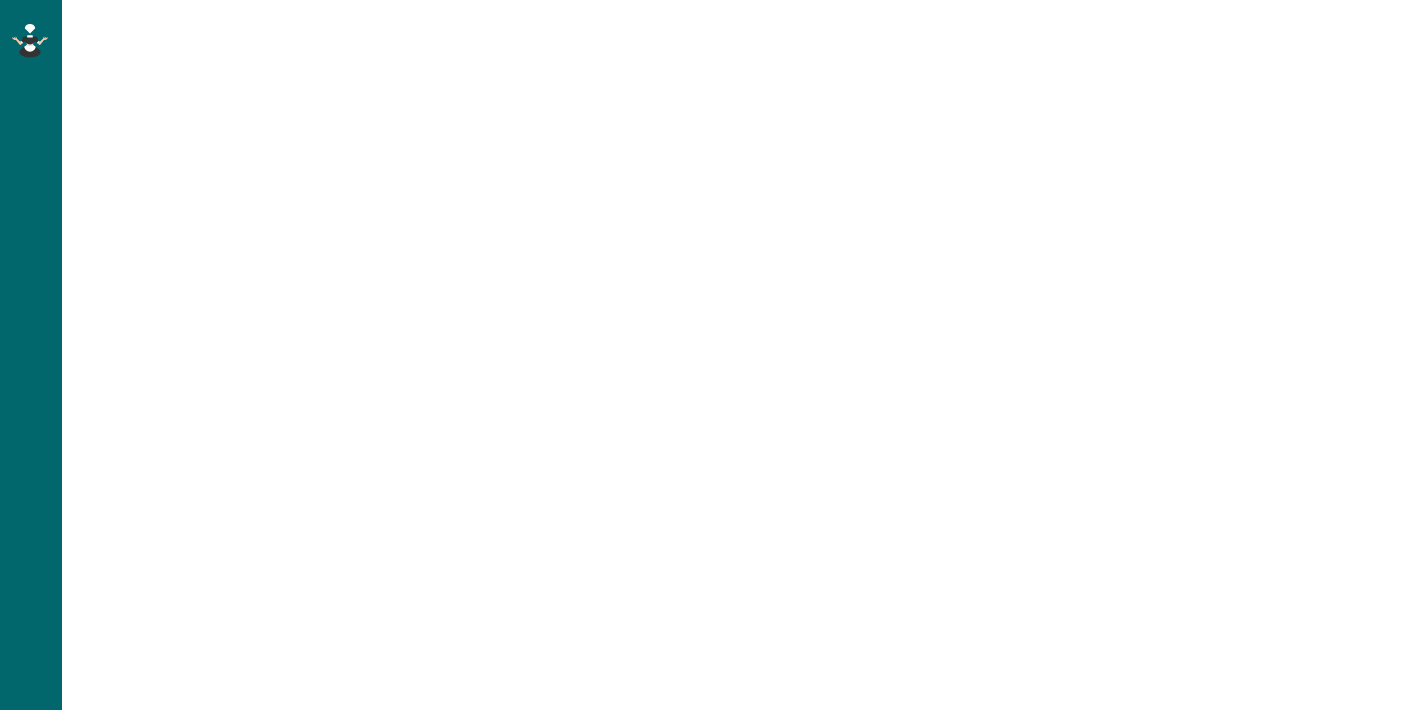 scroll, scrollTop: 0, scrollLeft: 0, axis: both 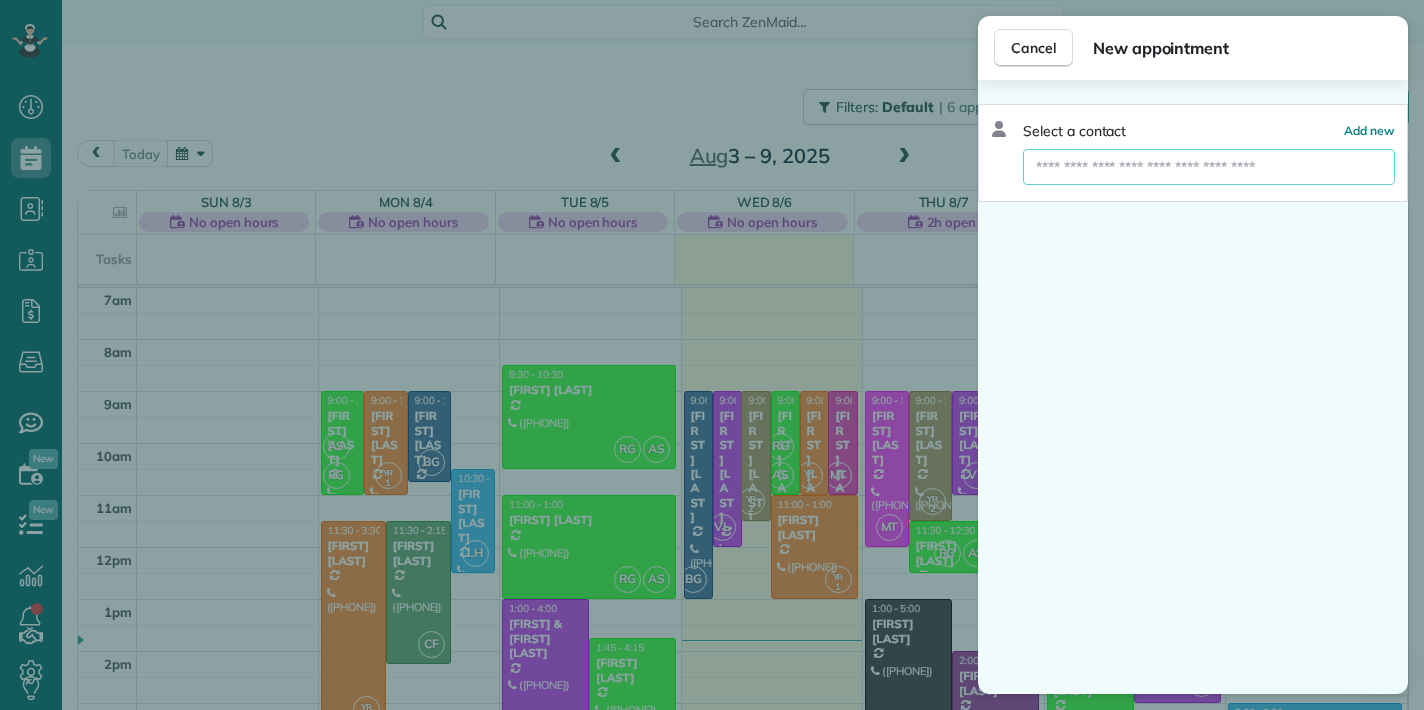 click at bounding box center (1209, 167) 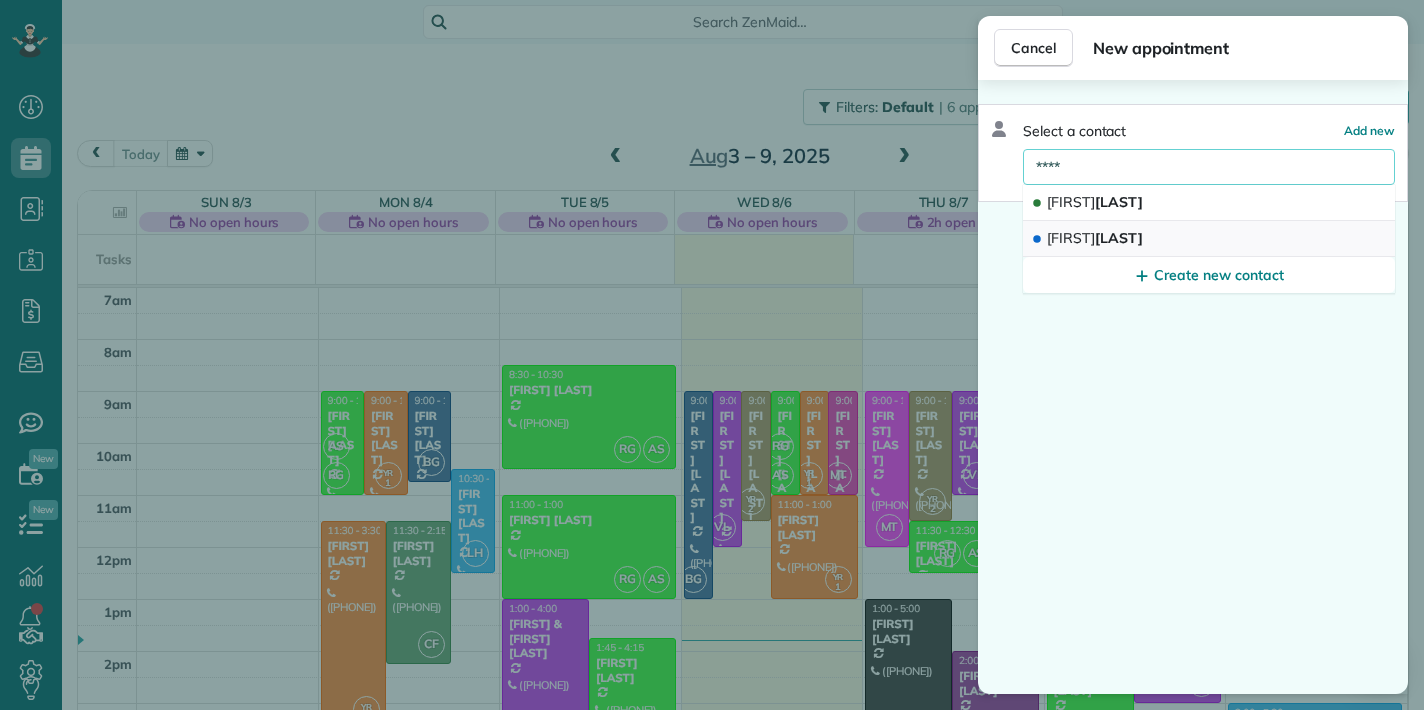 type on "****" 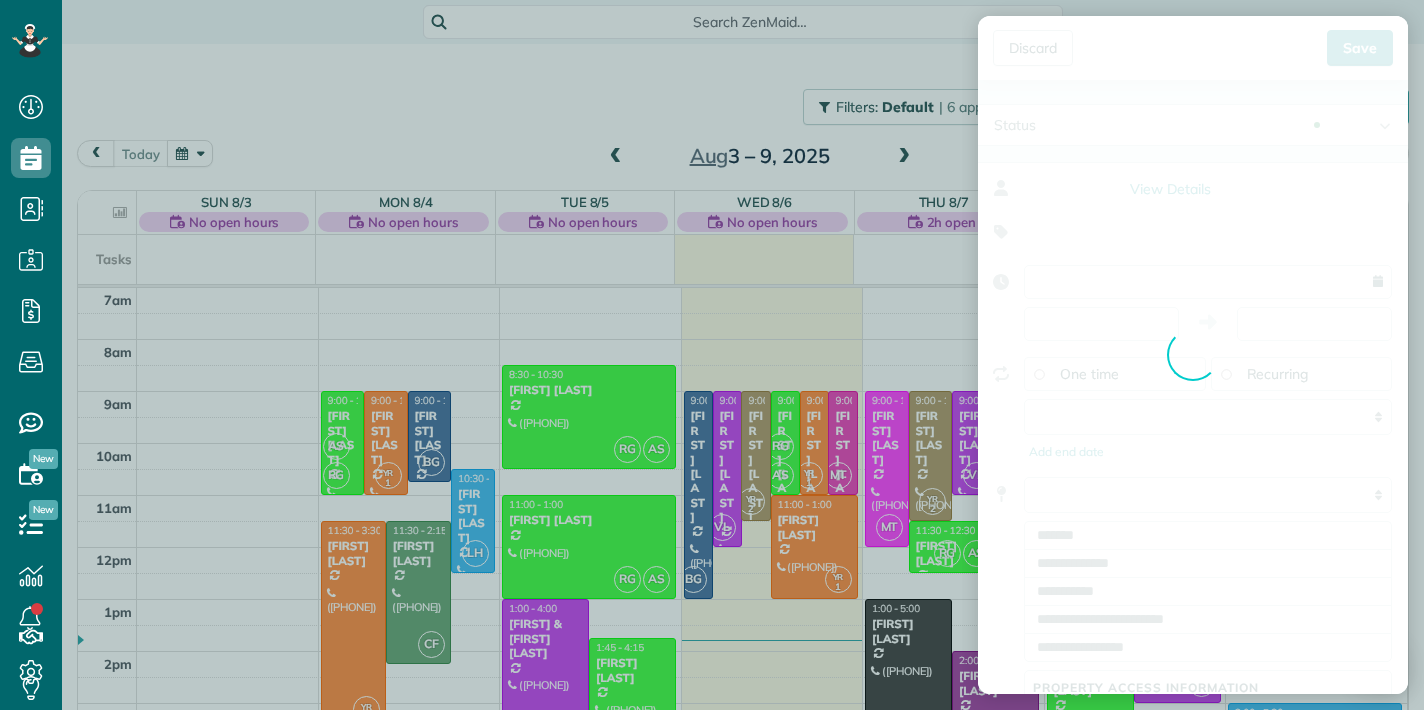 type on "**********" 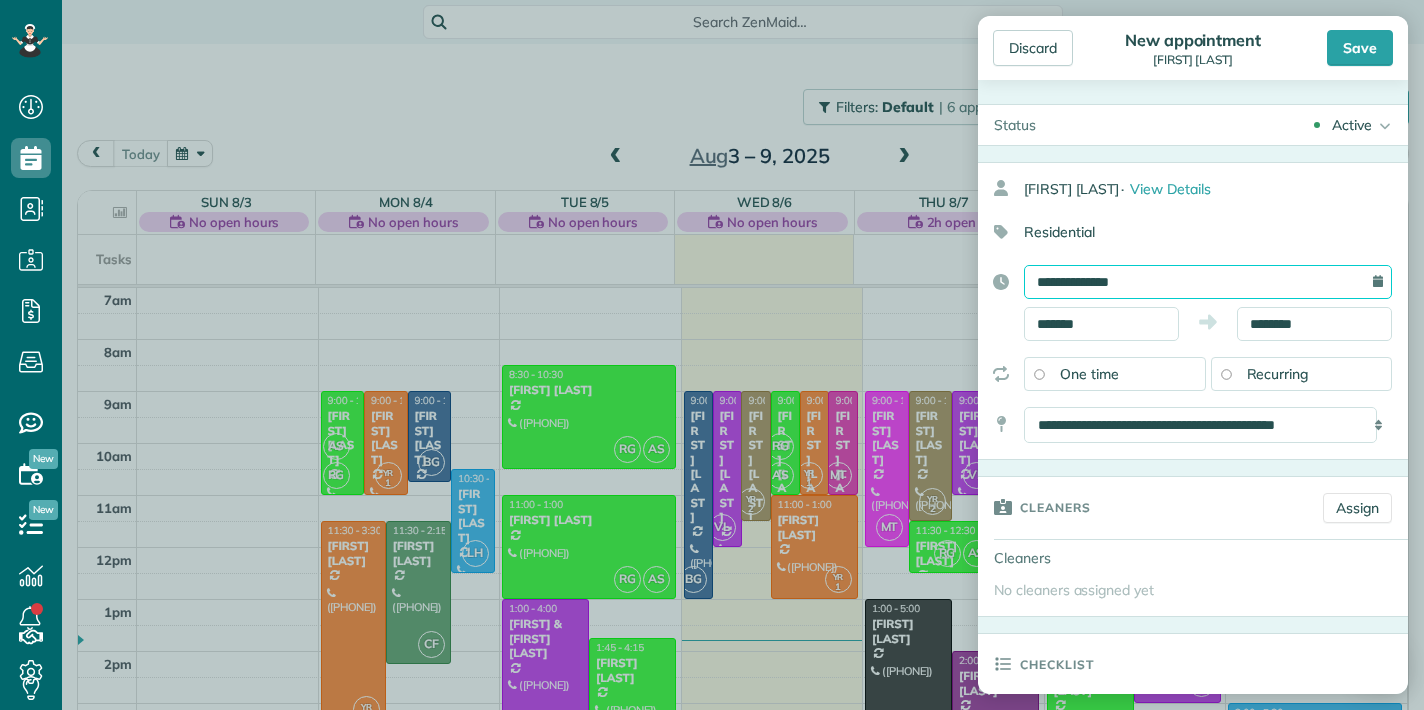 click on "**********" at bounding box center [1208, 282] 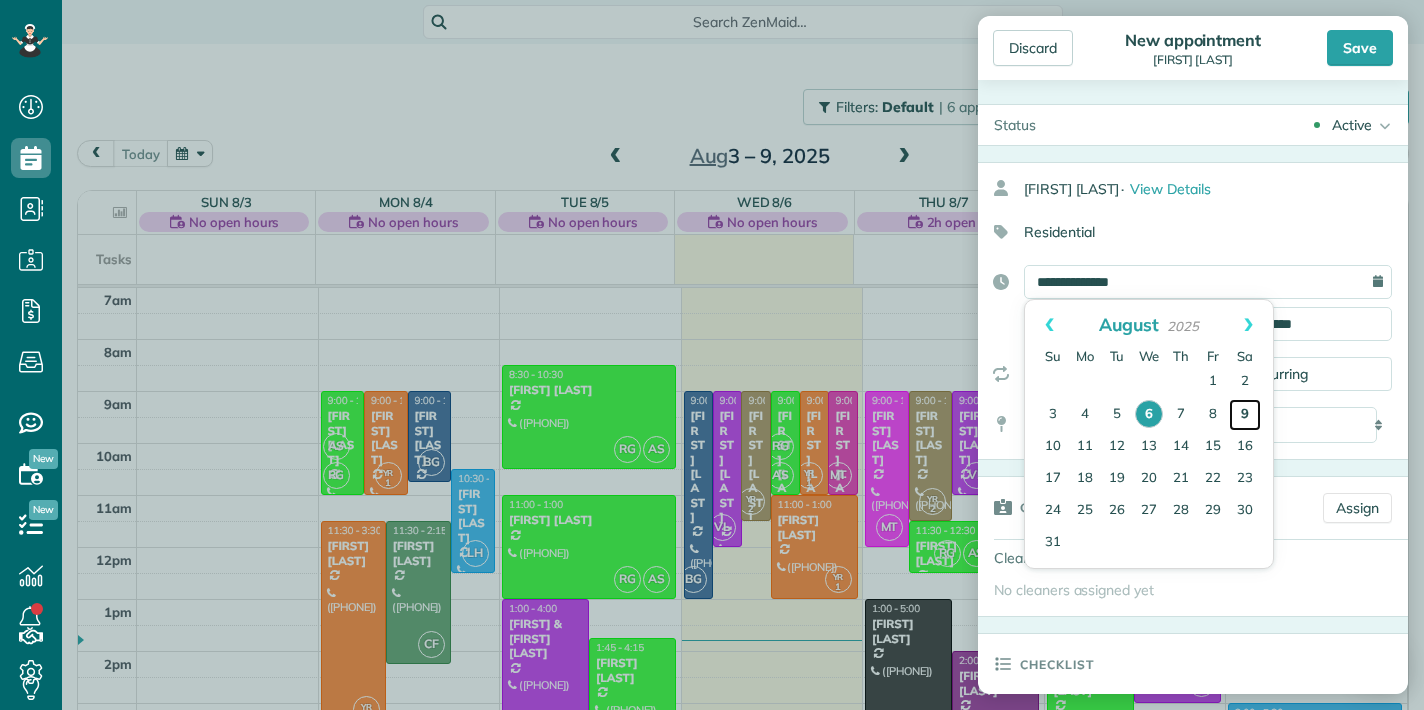 click on "9" at bounding box center [1245, 415] 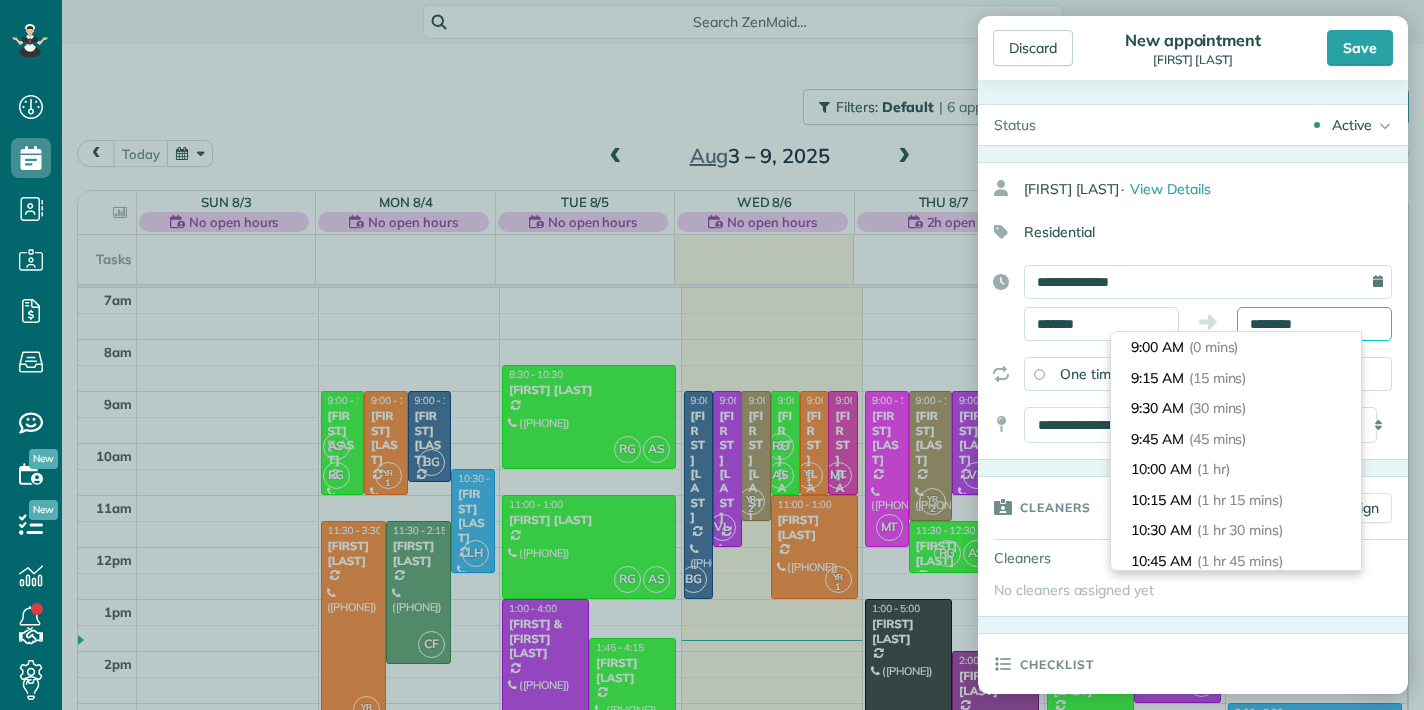 click on "********" at bounding box center (1314, 324) 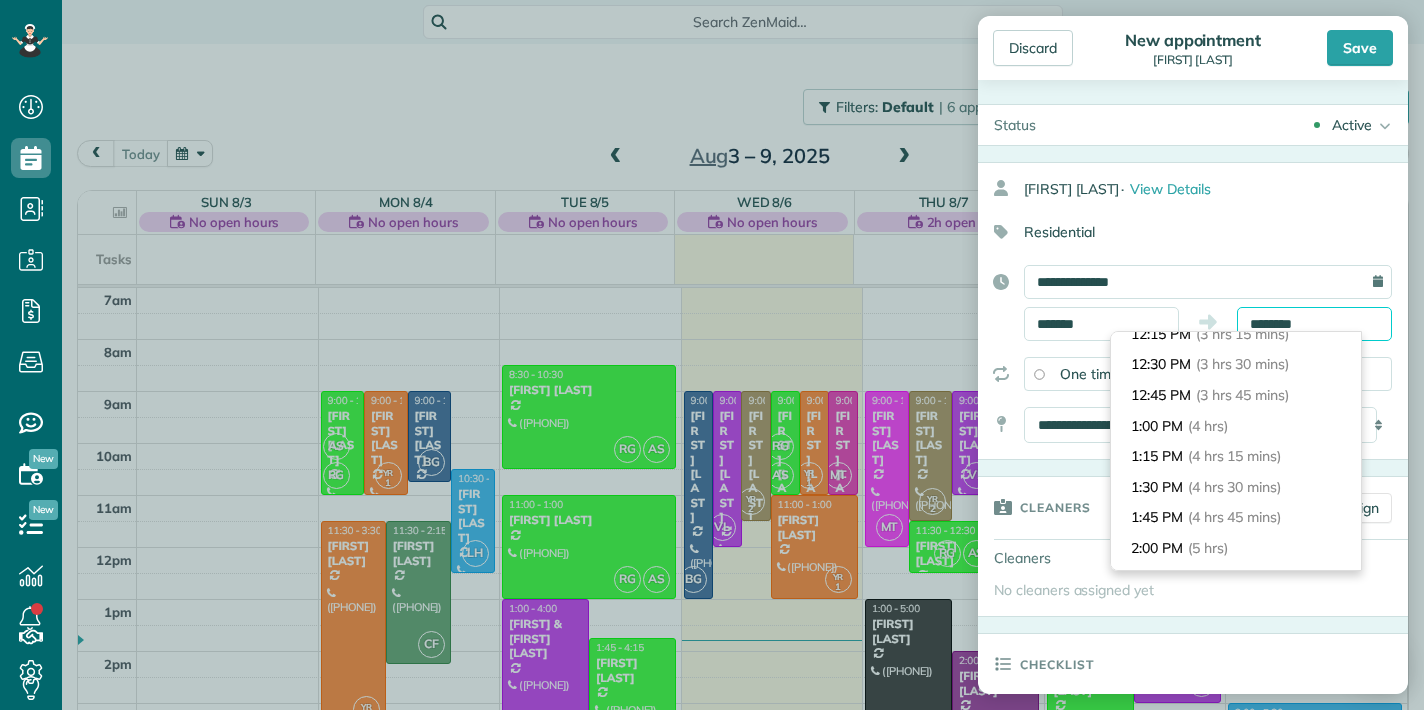 scroll, scrollTop: 409, scrollLeft: 0, axis: vertical 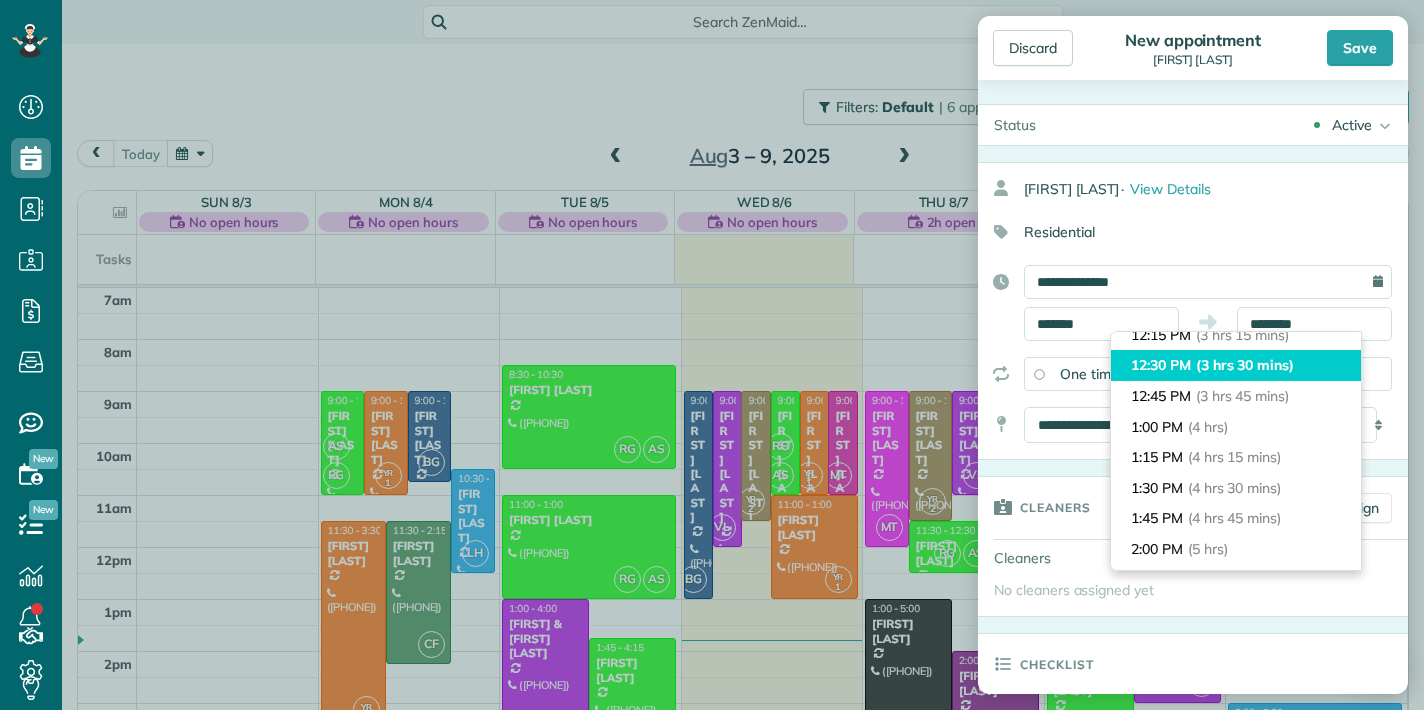 click on "(3 hrs 30 mins)" at bounding box center [1245, 365] 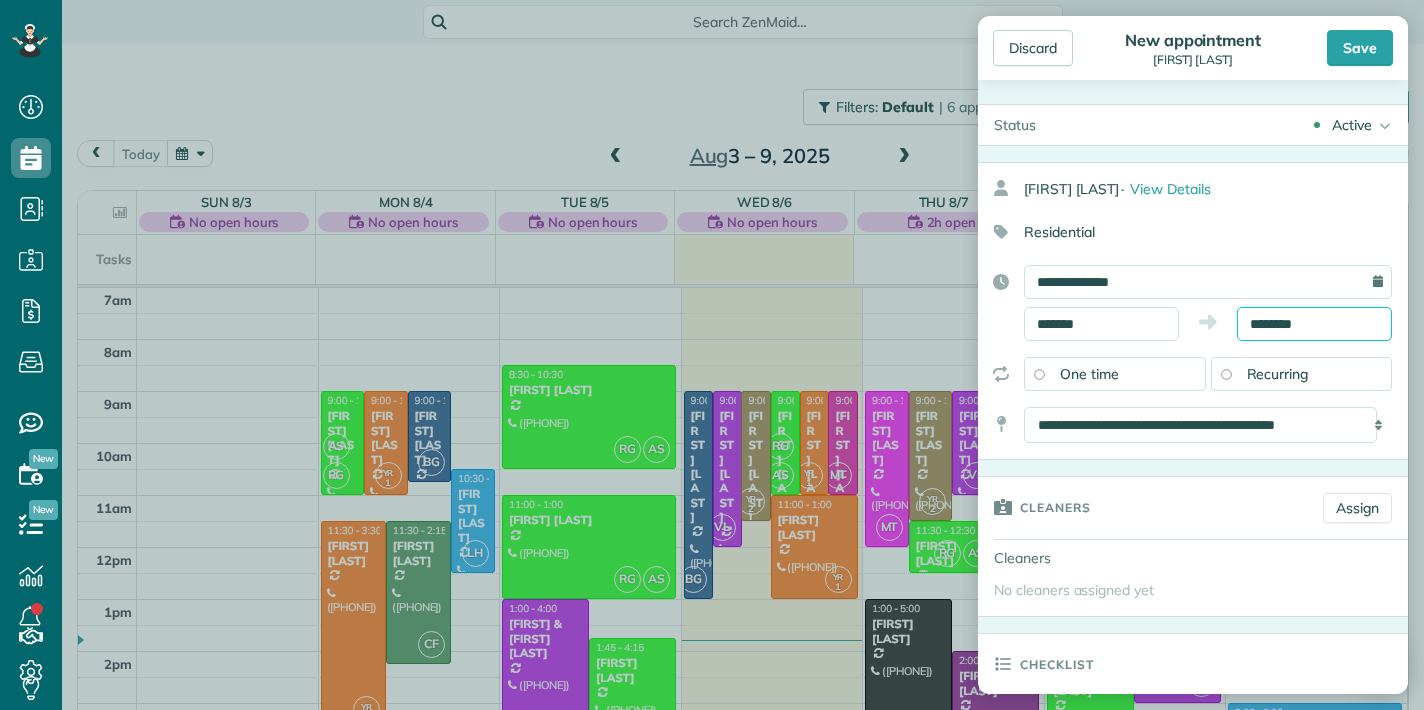 click on "********" at bounding box center [1314, 324] 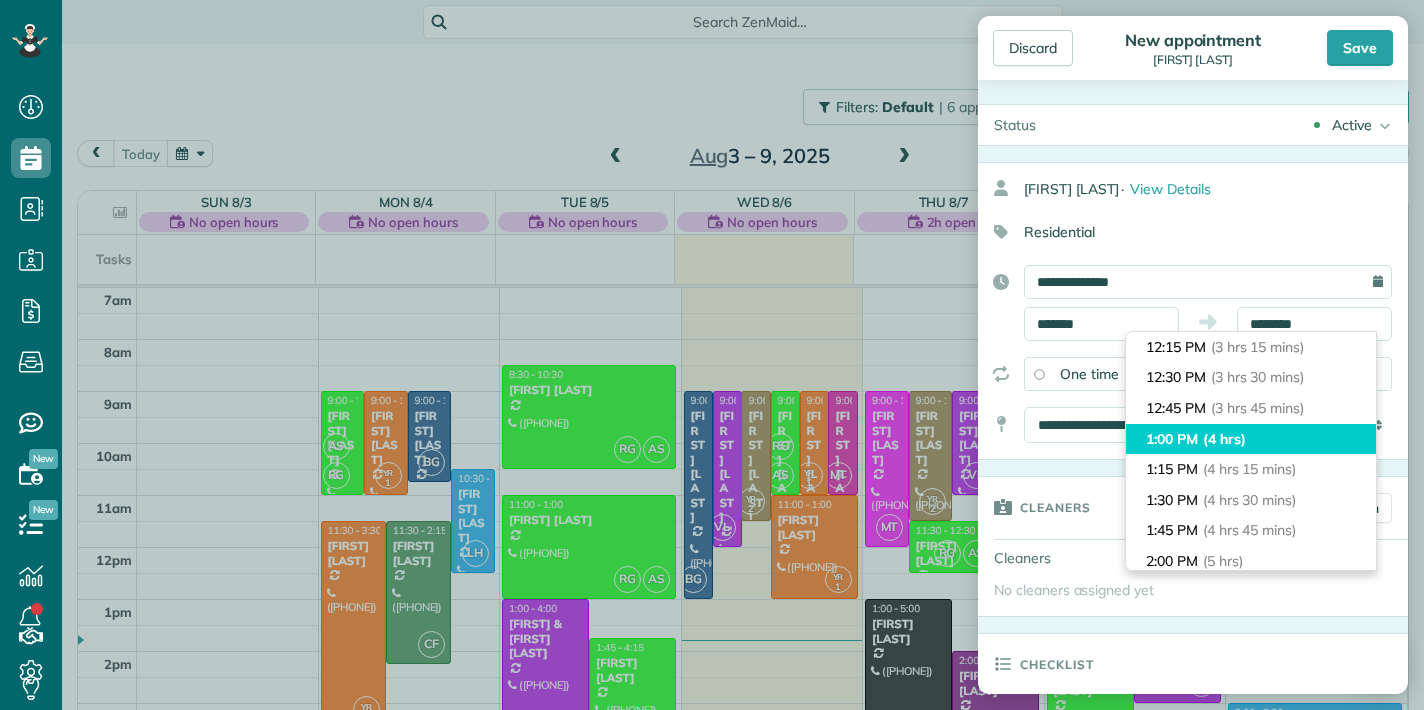 type on "*******" 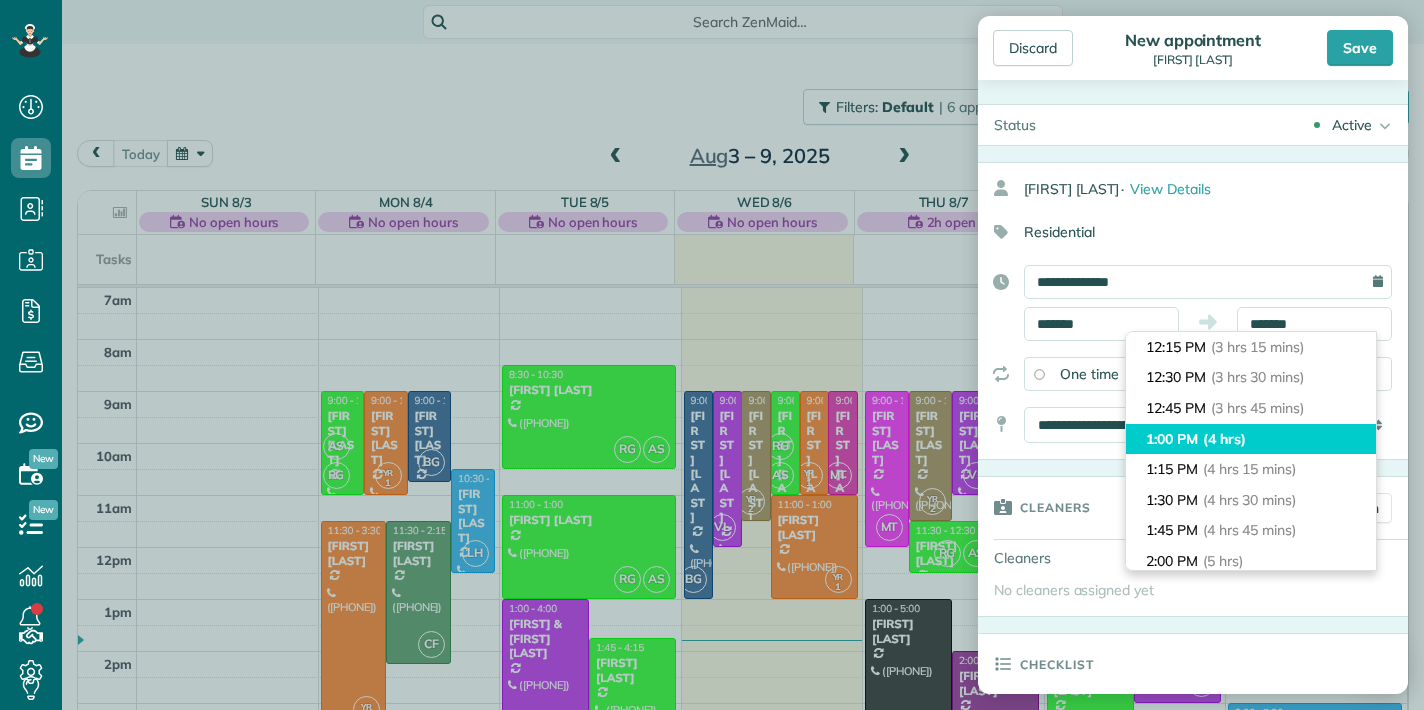 click on "(4 hrs)" at bounding box center [1224, 439] 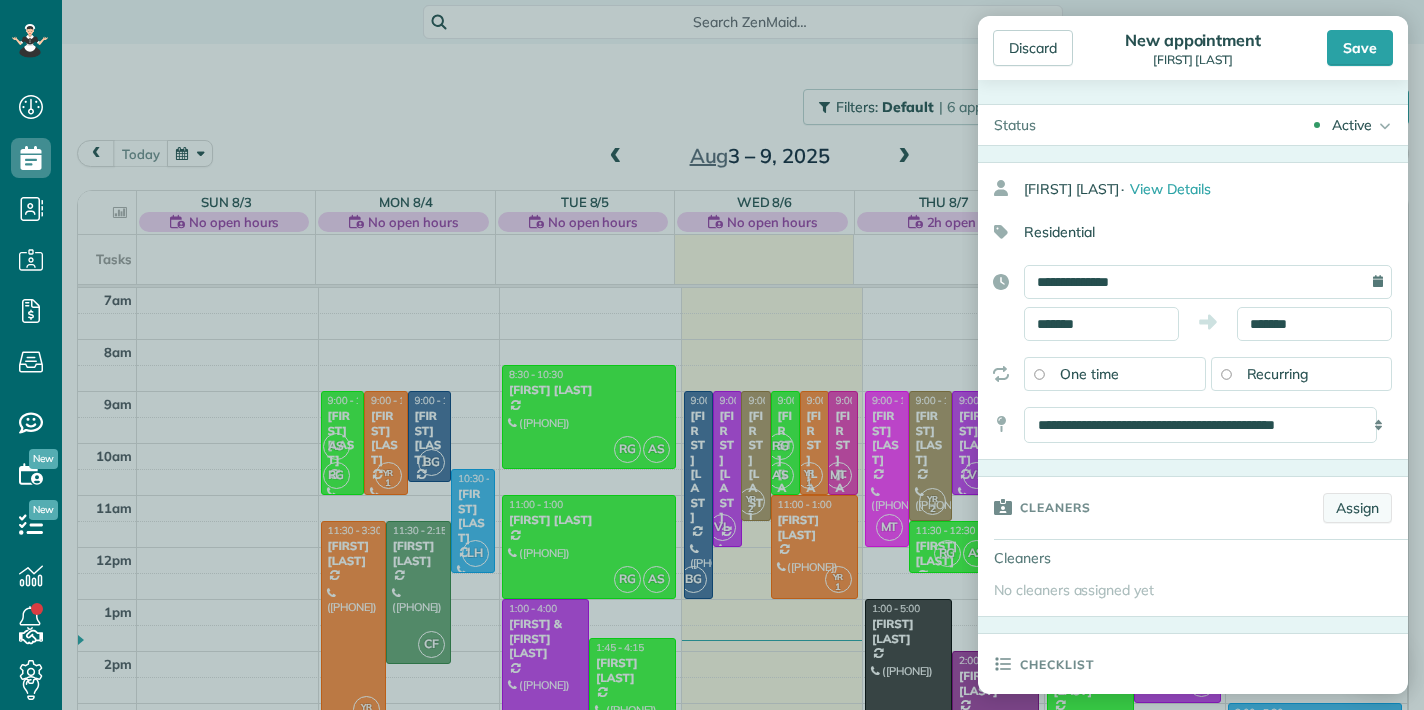 click on "Assign" at bounding box center (1357, 508) 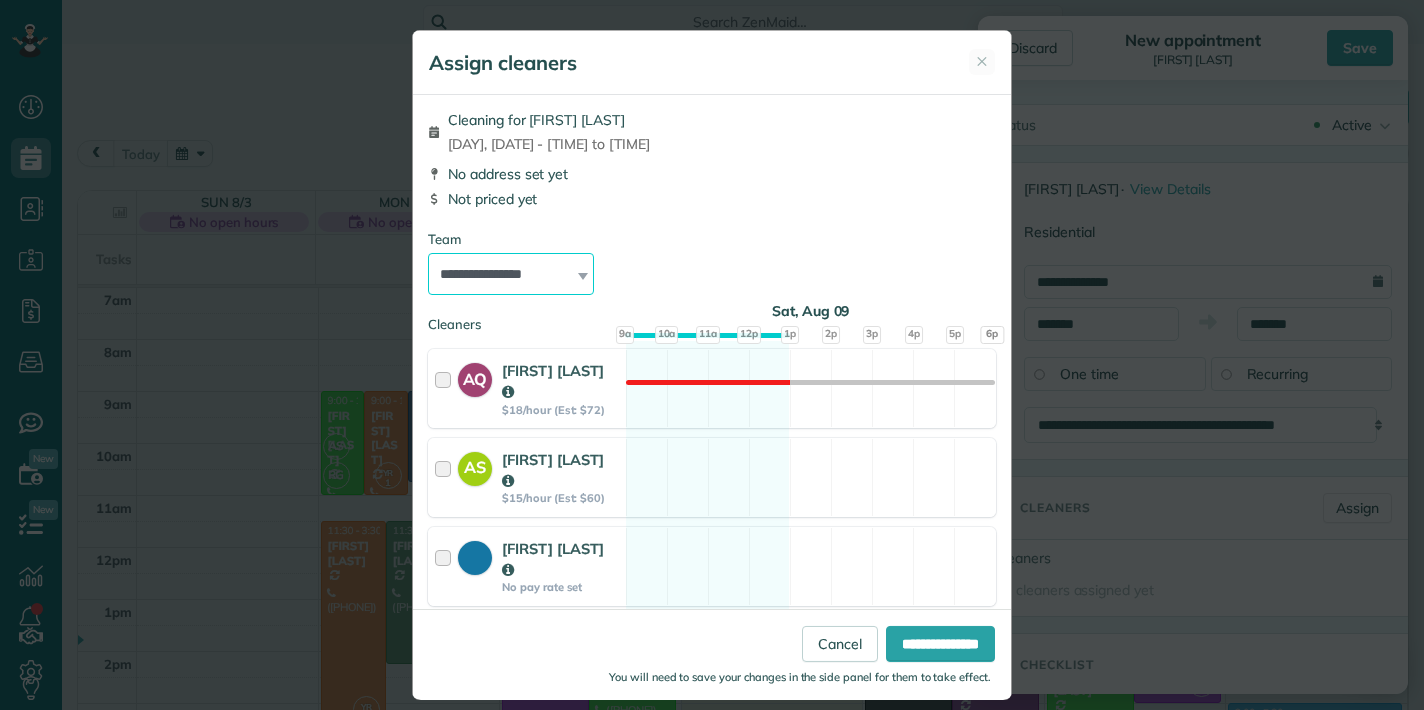 click on "**********" at bounding box center (511, 274) 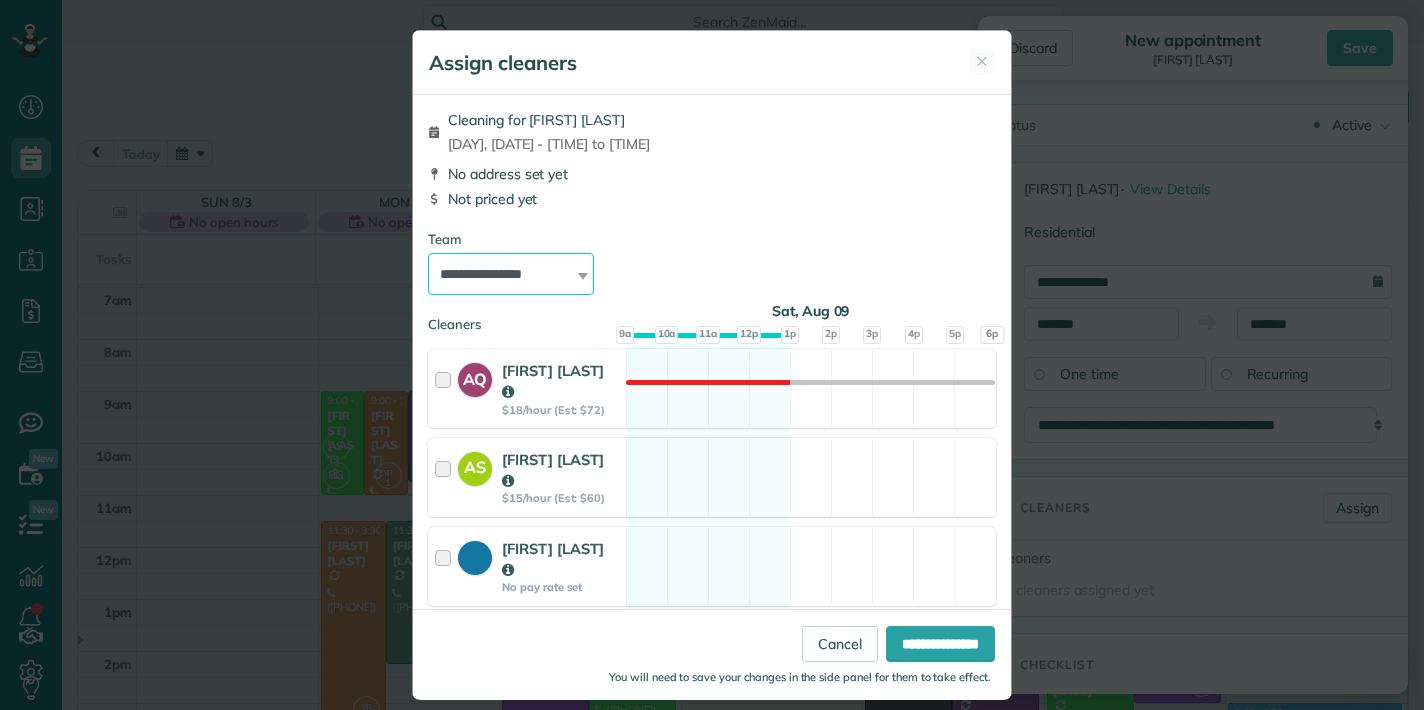 select on "*****" 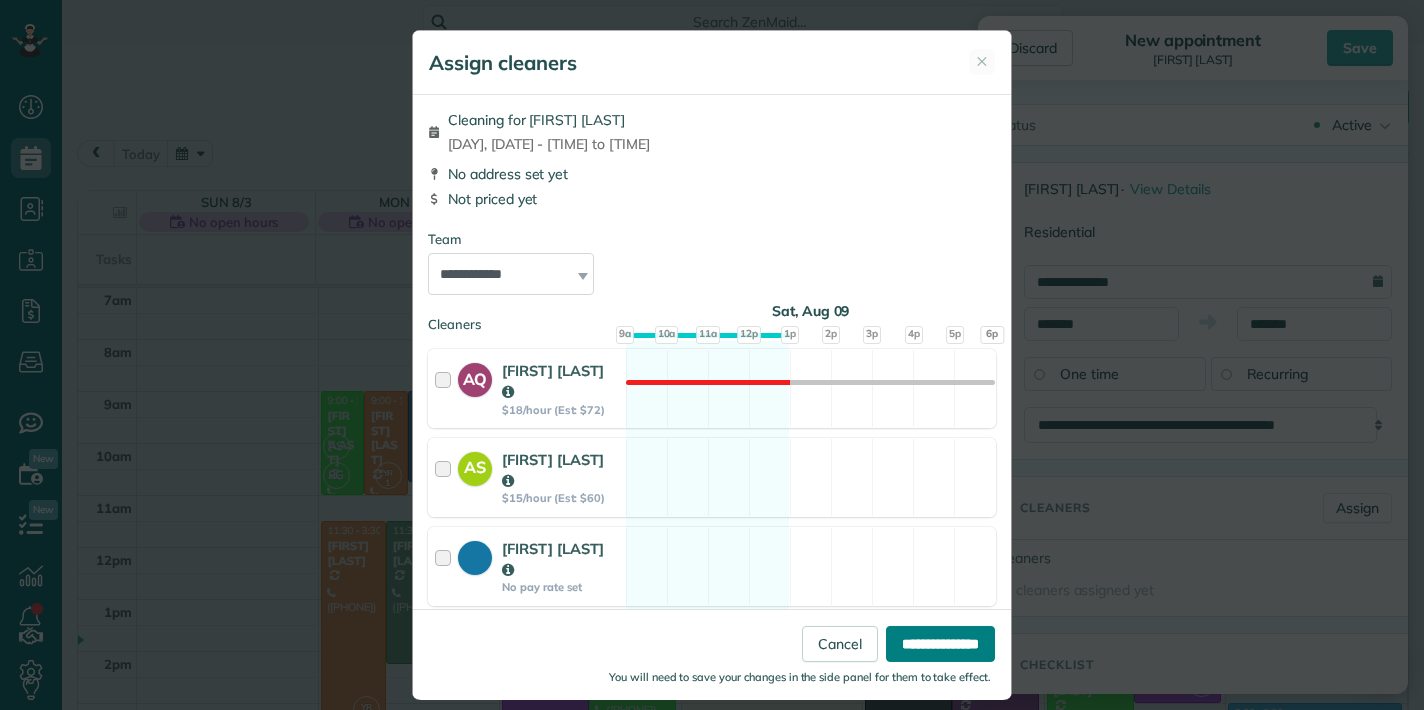 click on "**********" at bounding box center (940, 643) 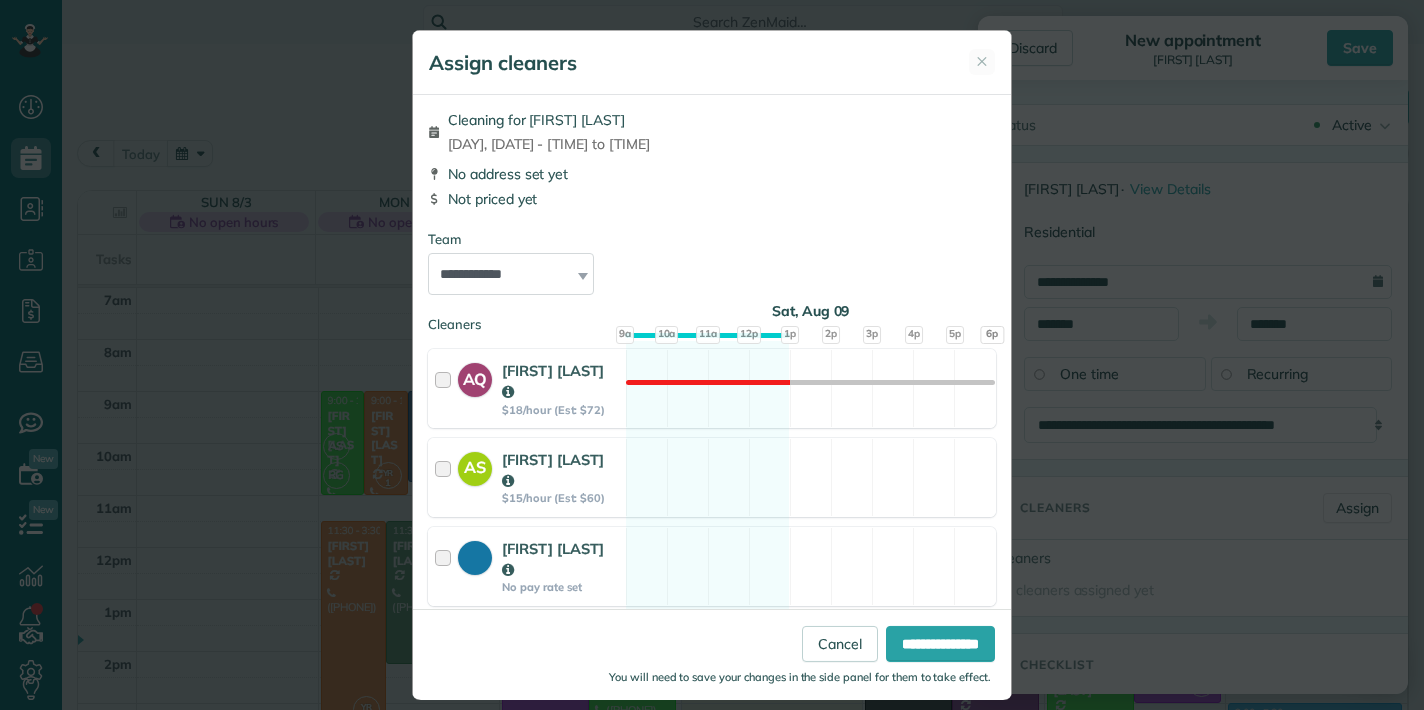 type on "*******" 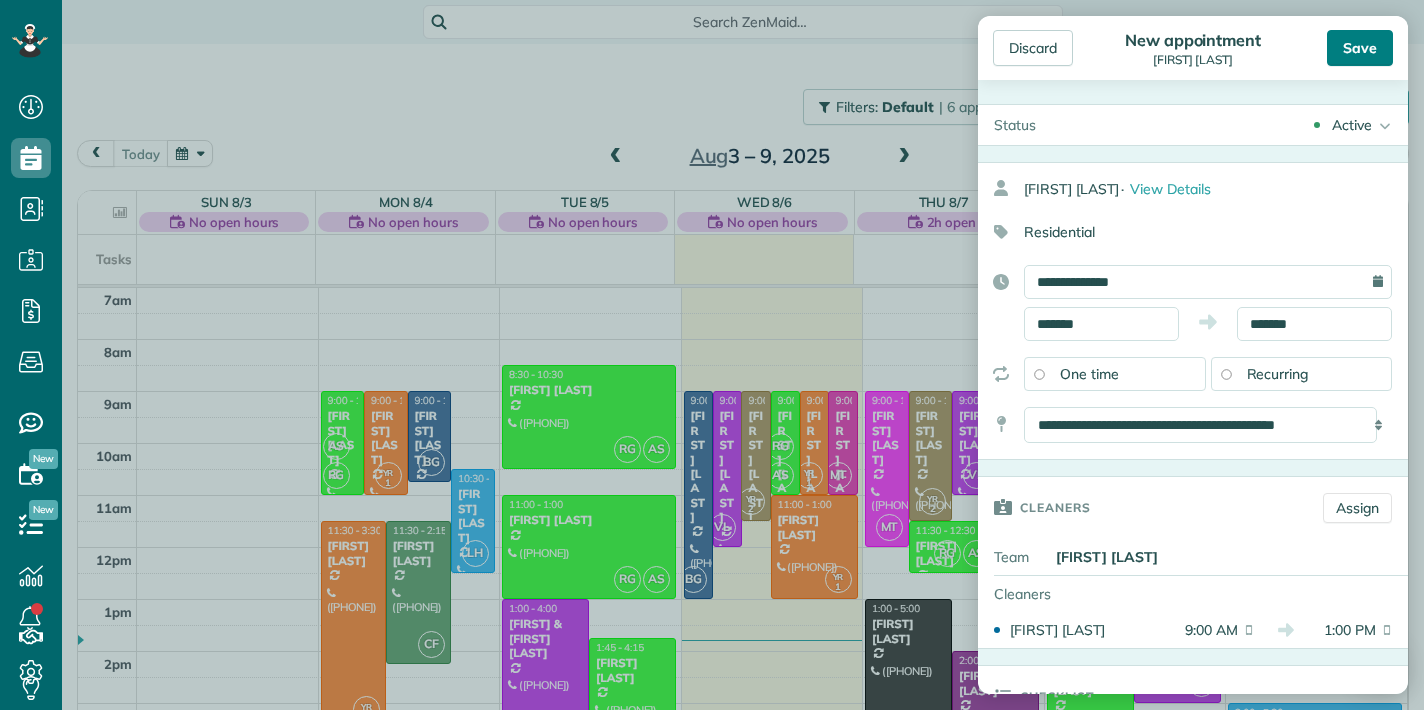 click on "Save" at bounding box center (1360, 48) 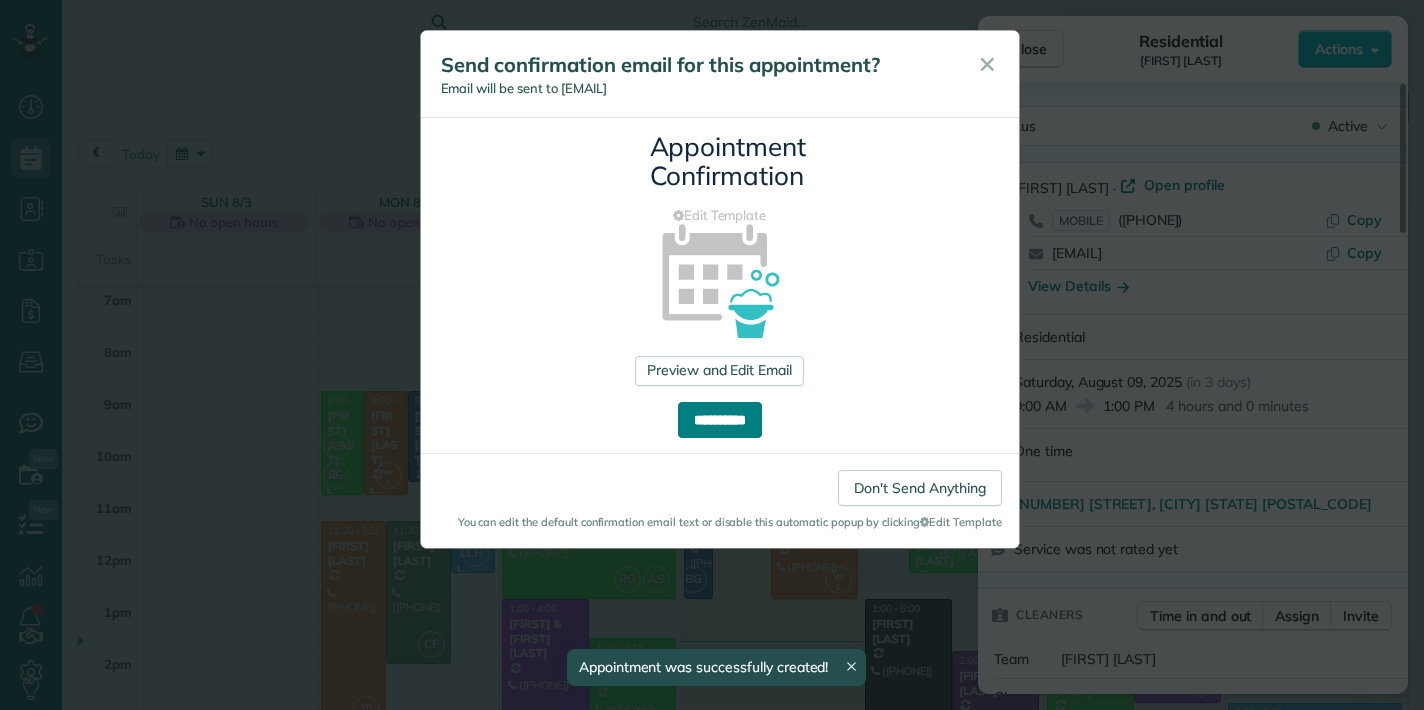 drag, startPoint x: 711, startPoint y: 418, endPoint x: 695, endPoint y: 428, distance: 18.867962 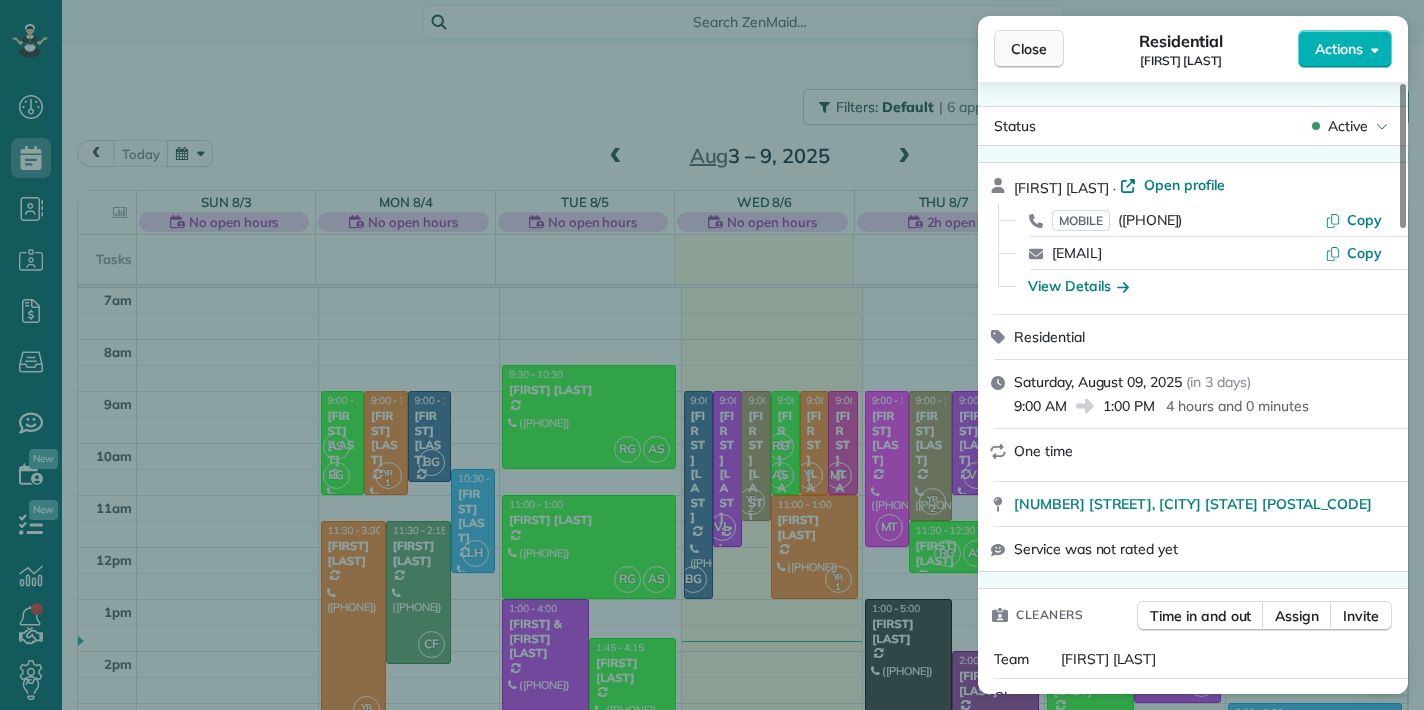 click on "Close" at bounding box center [1029, 49] 